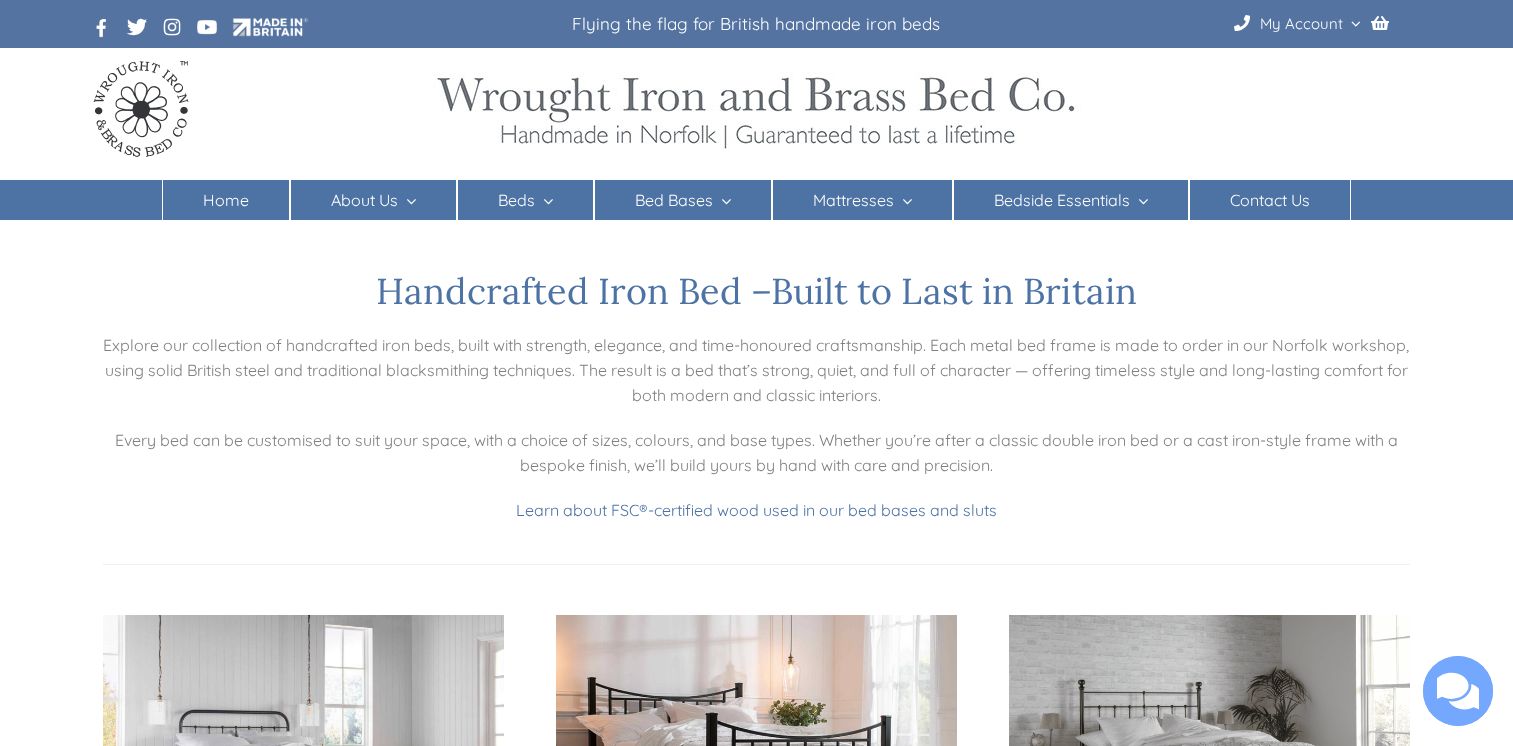 scroll, scrollTop: 0, scrollLeft: 0, axis: both 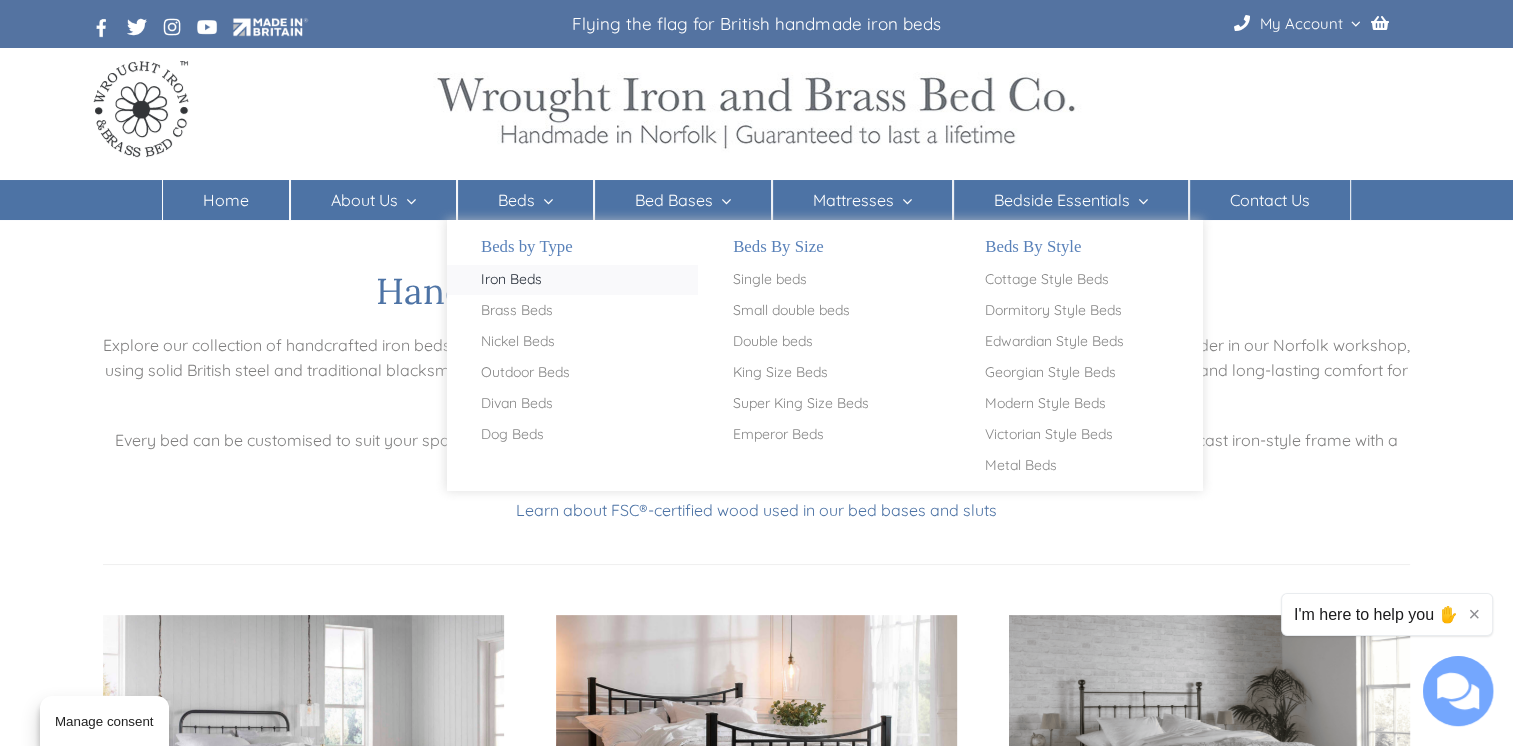 click on "Iron Beds" at bounding box center (511, 280) 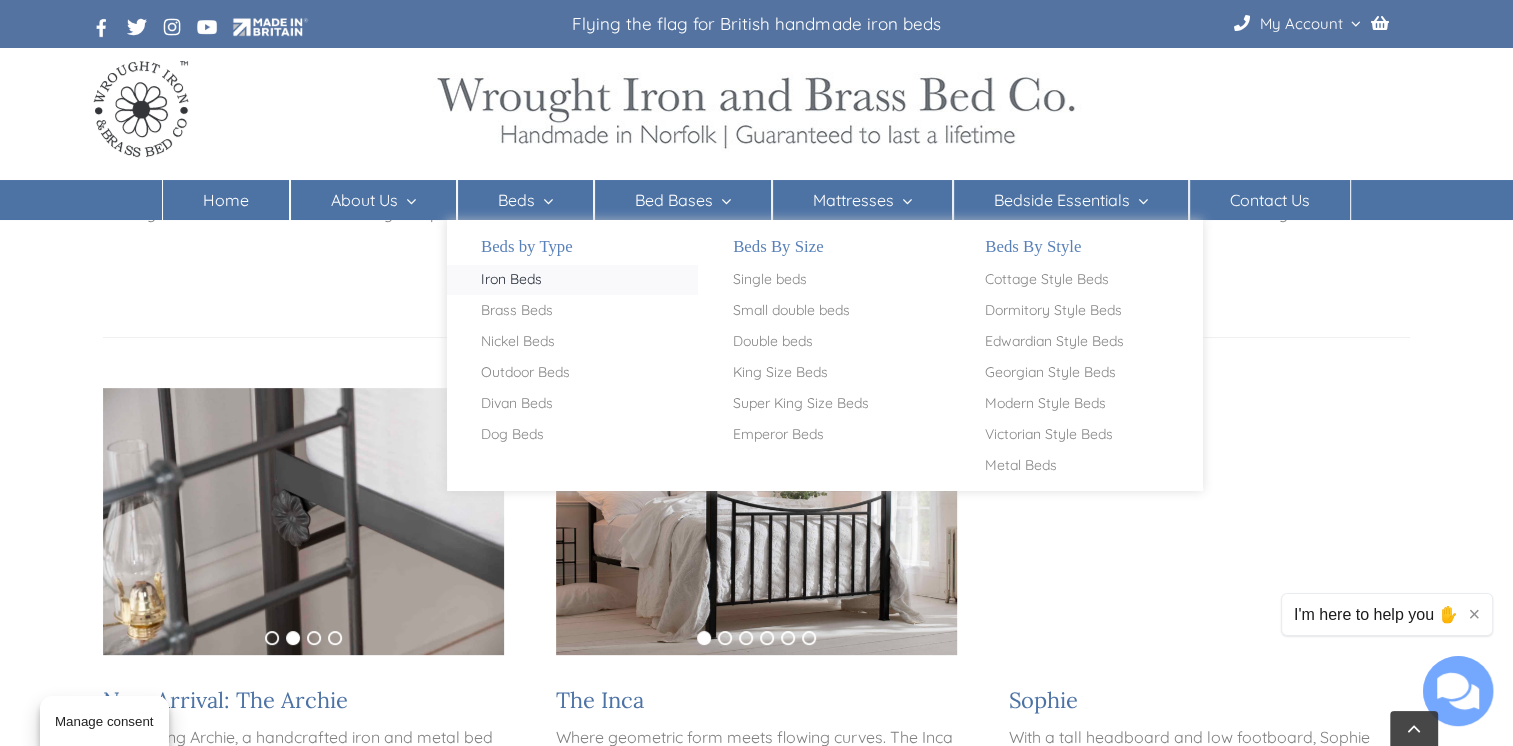 scroll, scrollTop: 254, scrollLeft: 0, axis: vertical 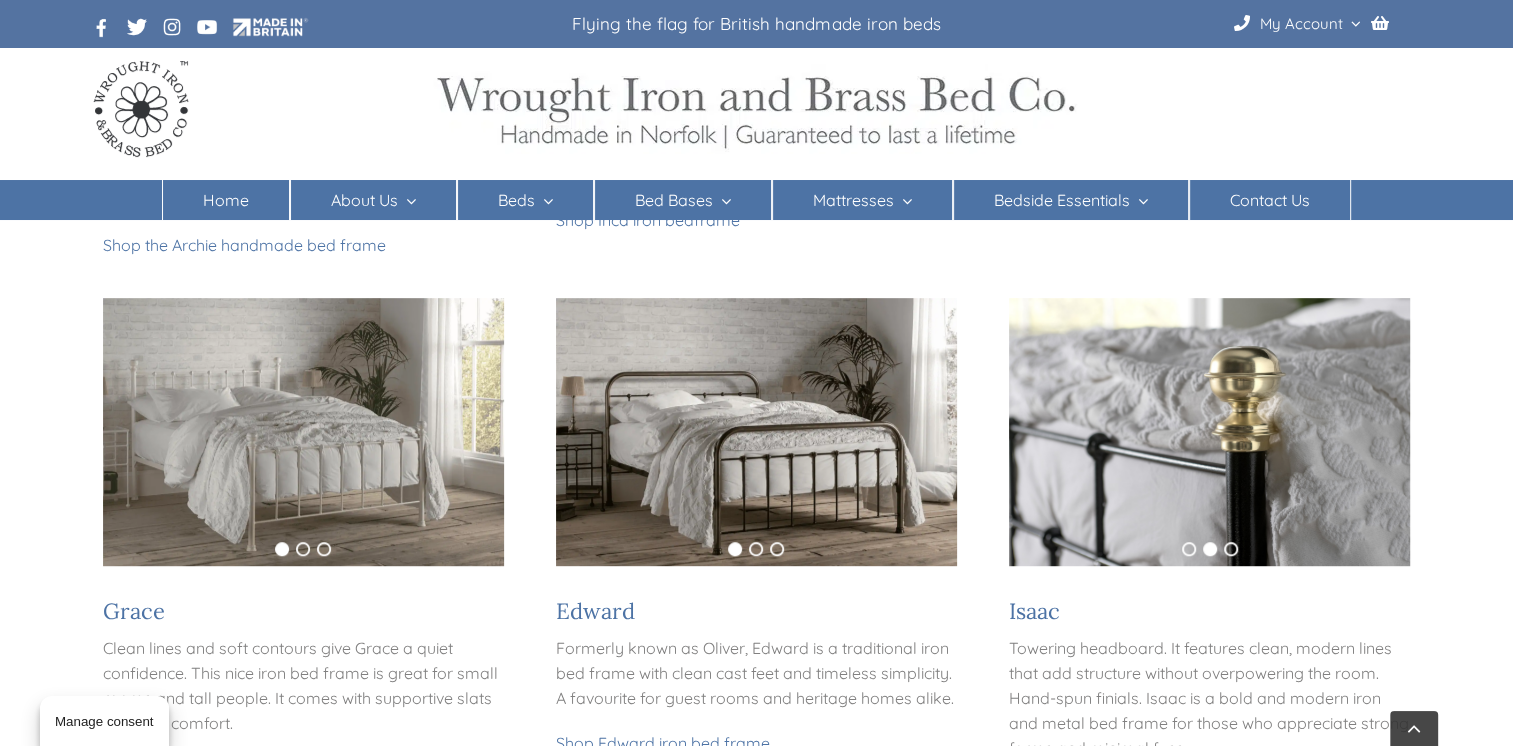 click at bounding box center (756, 431) 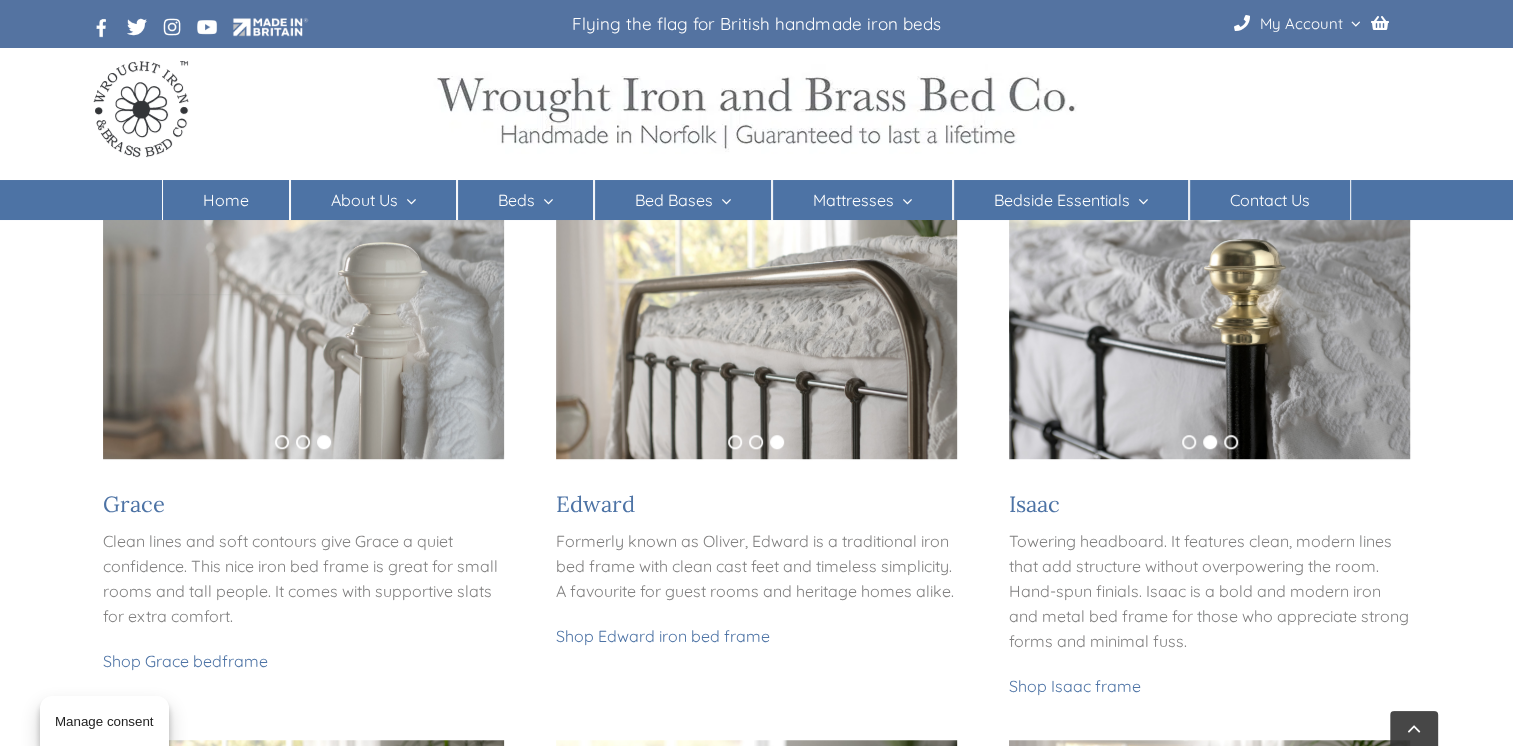 scroll, scrollTop: 1012, scrollLeft: 0, axis: vertical 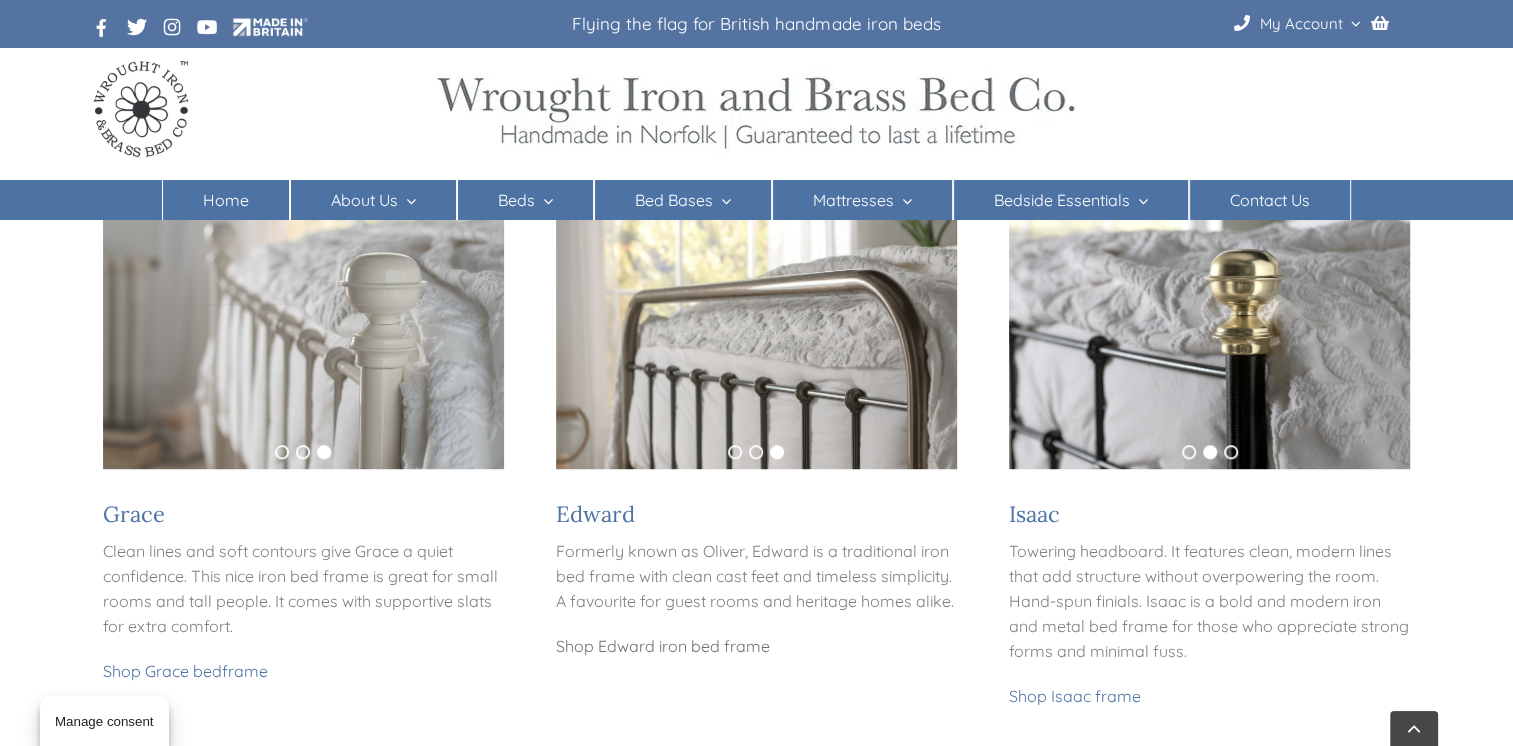 click on "Shop Edward iron bed frame" at bounding box center (663, 646) 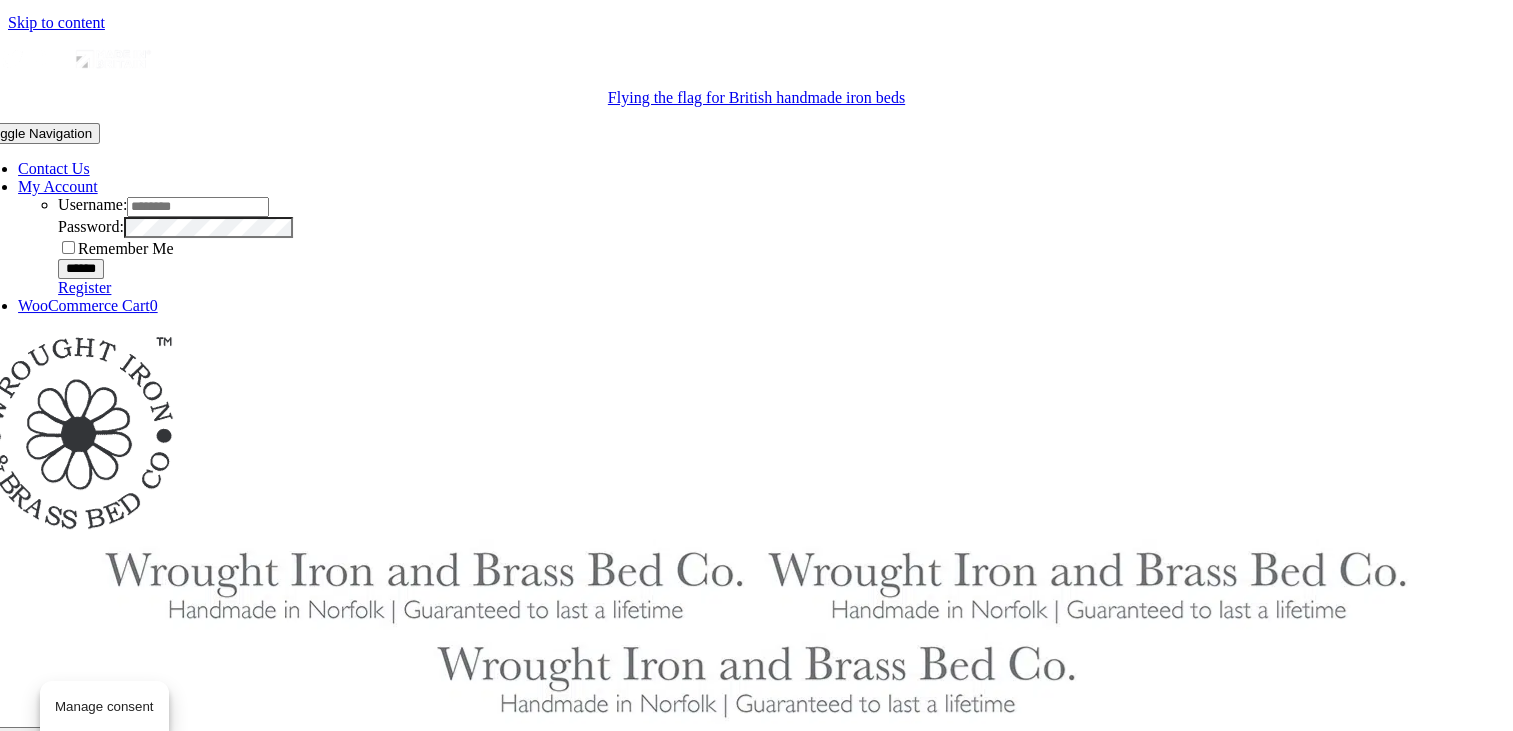 scroll, scrollTop: 0, scrollLeft: 0, axis: both 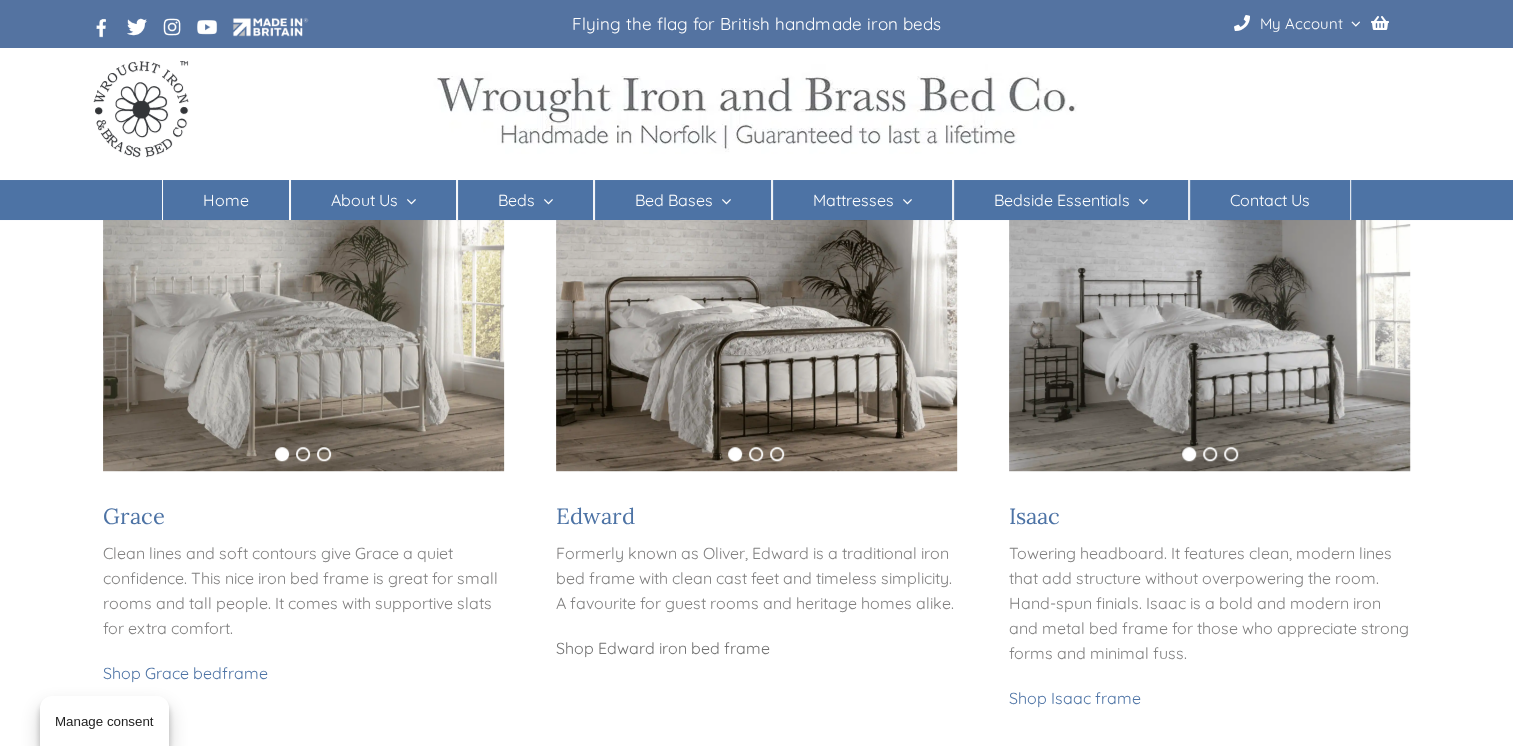 click on "Shop Edward iron bed frame" at bounding box center (663, 648) 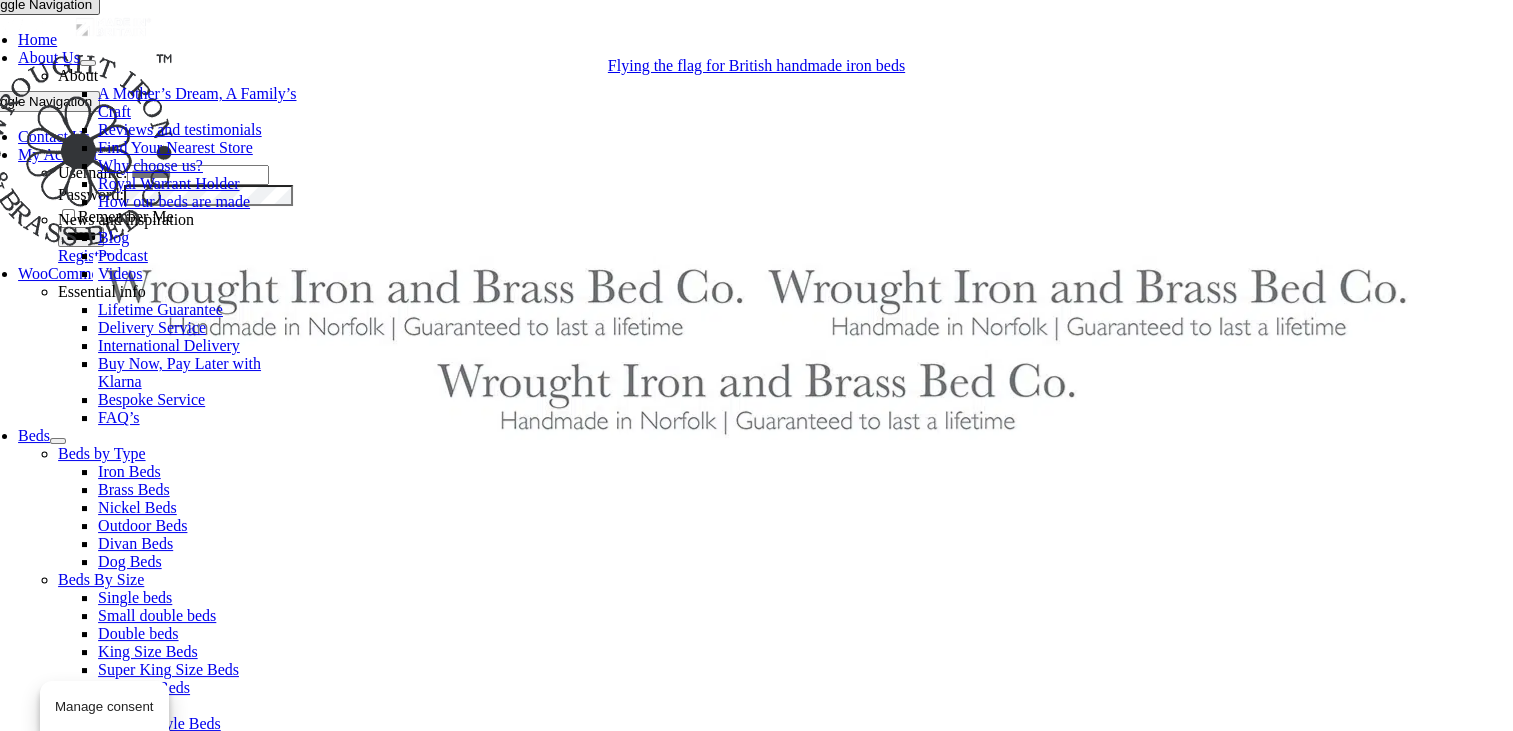 scroll, scrollTop: 1314, scrollLeft: 0, axis: vertical 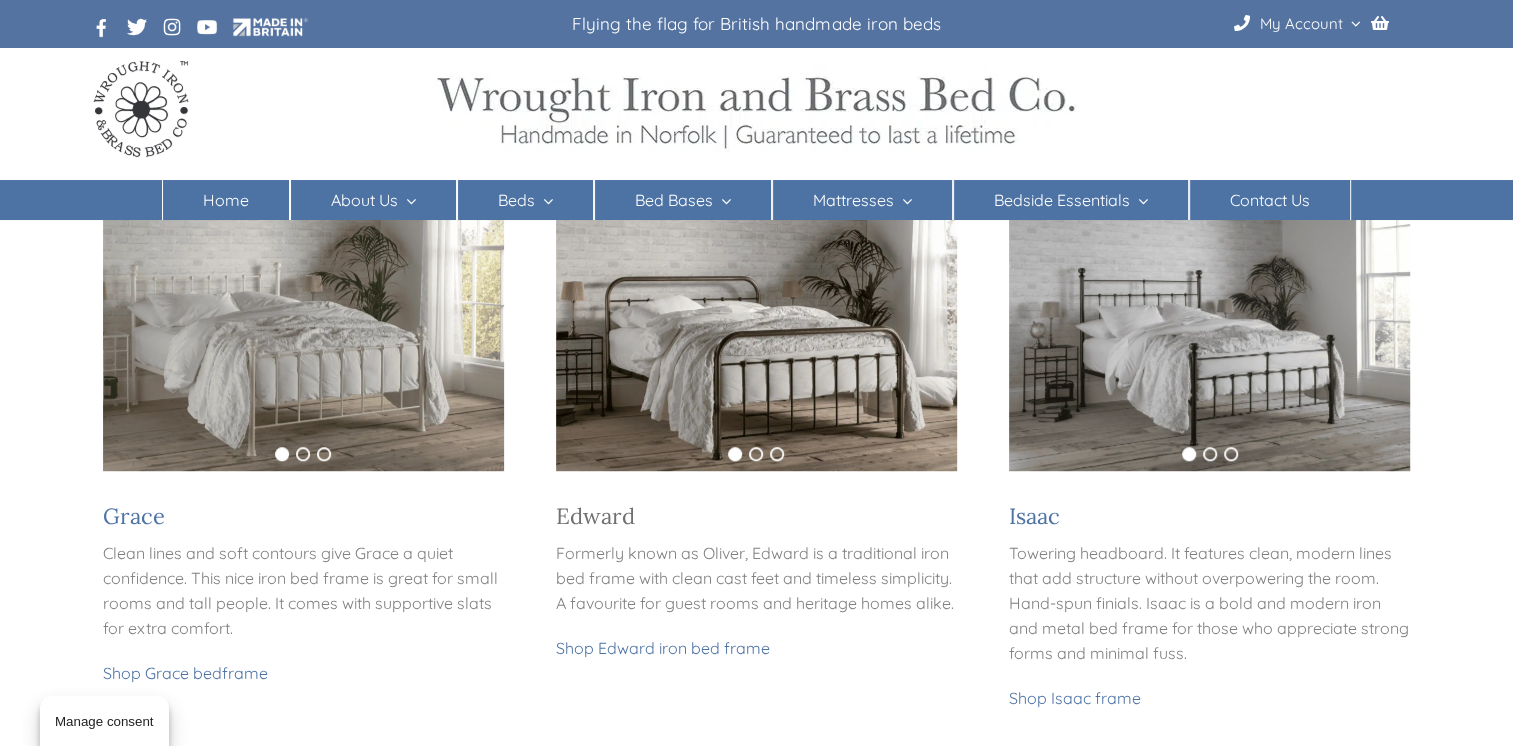 click on "Edward" at bounding box center (595, 516) 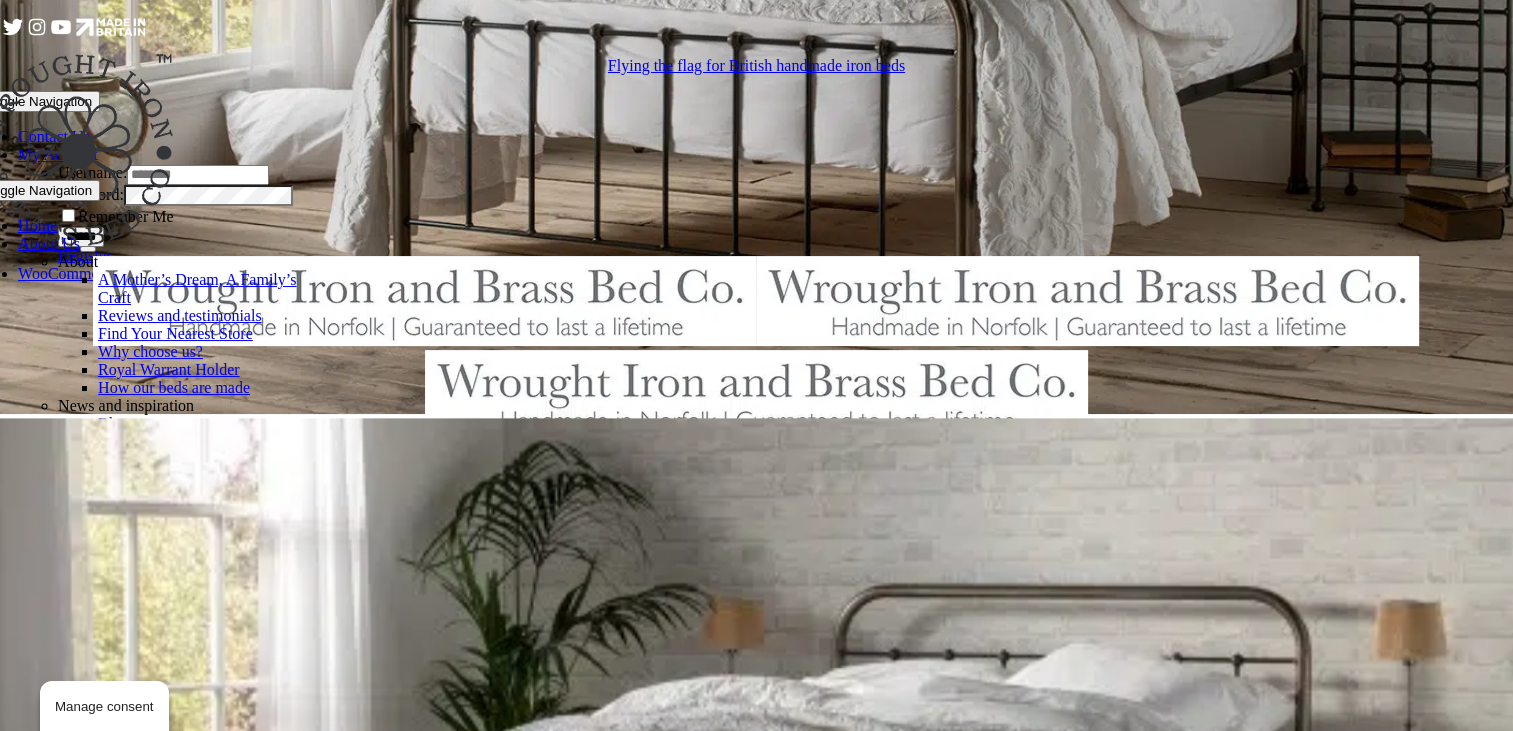 scroll, scrollTop: 9600, scrollLeft: 94, axis: both 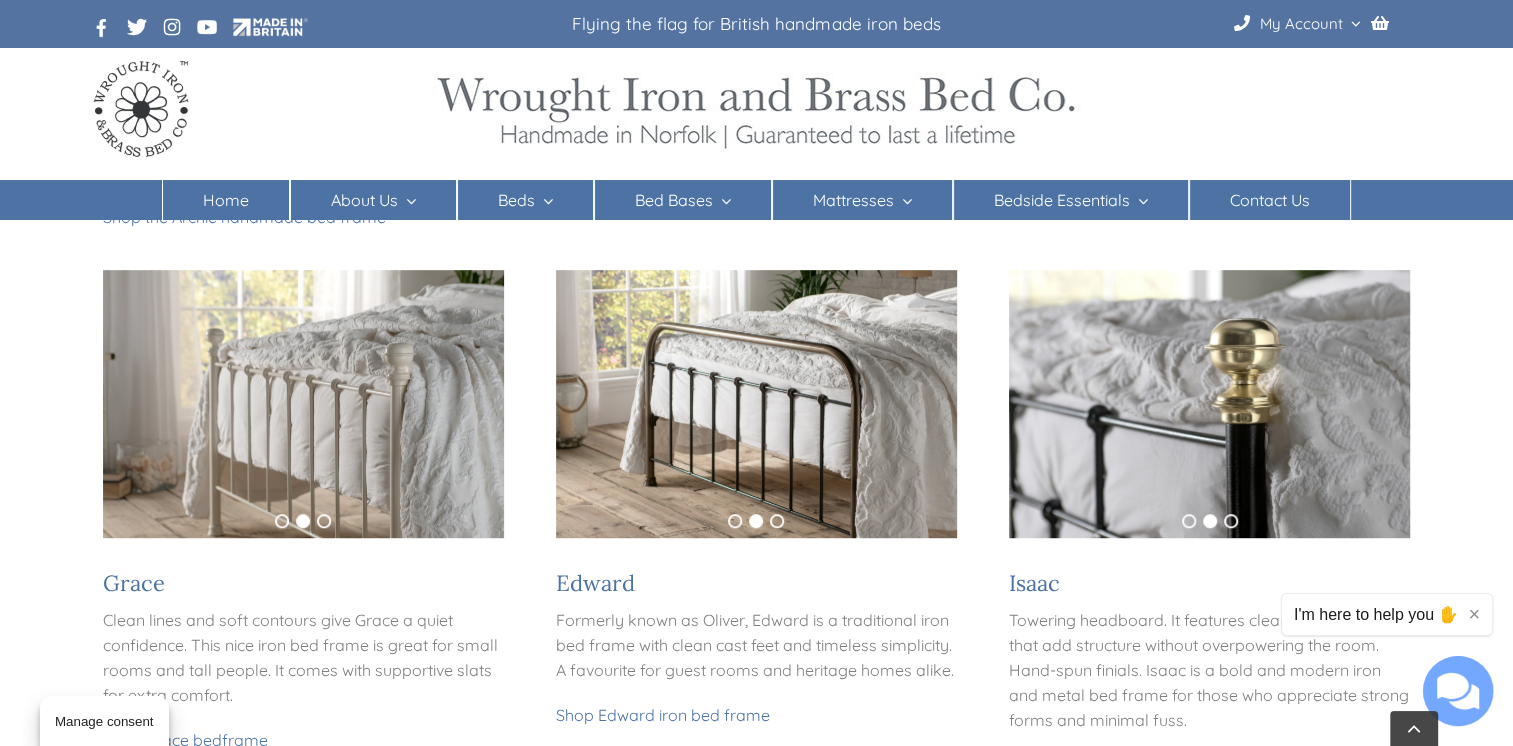 click at bounding box center (756, 403) 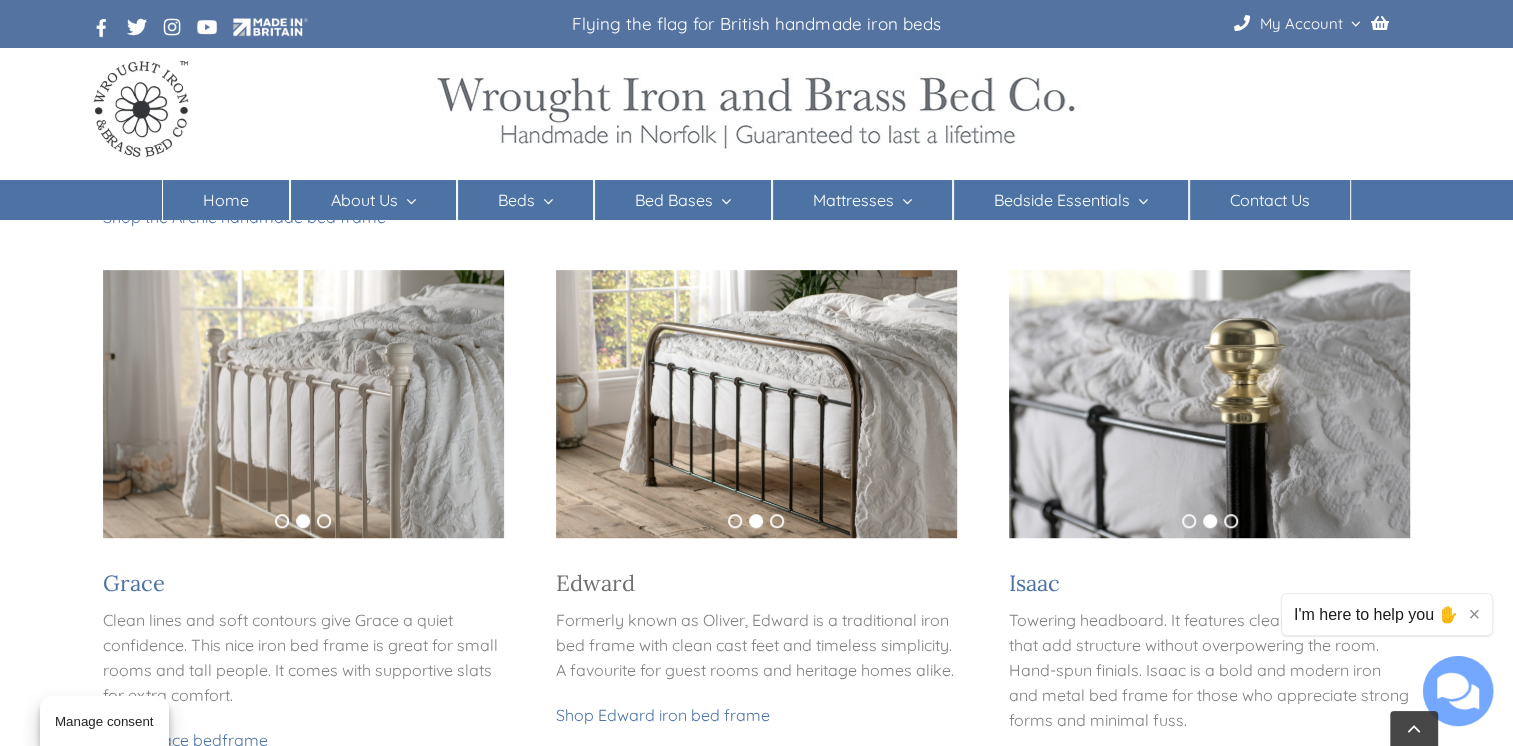 click on "Edward" at bounding box center (595, 583) 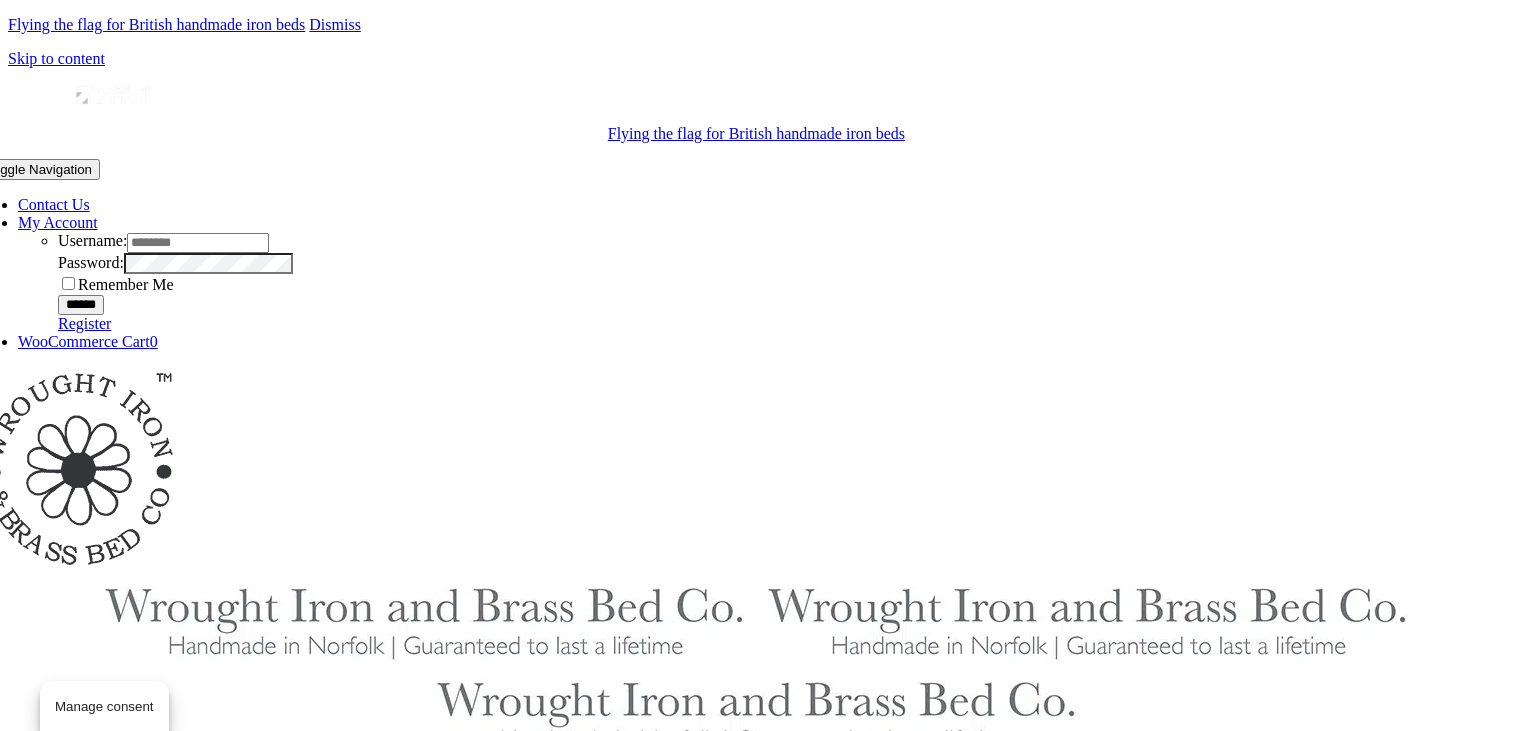 scroll, scrollTop: 0, scrollLeft: 0, axis: both 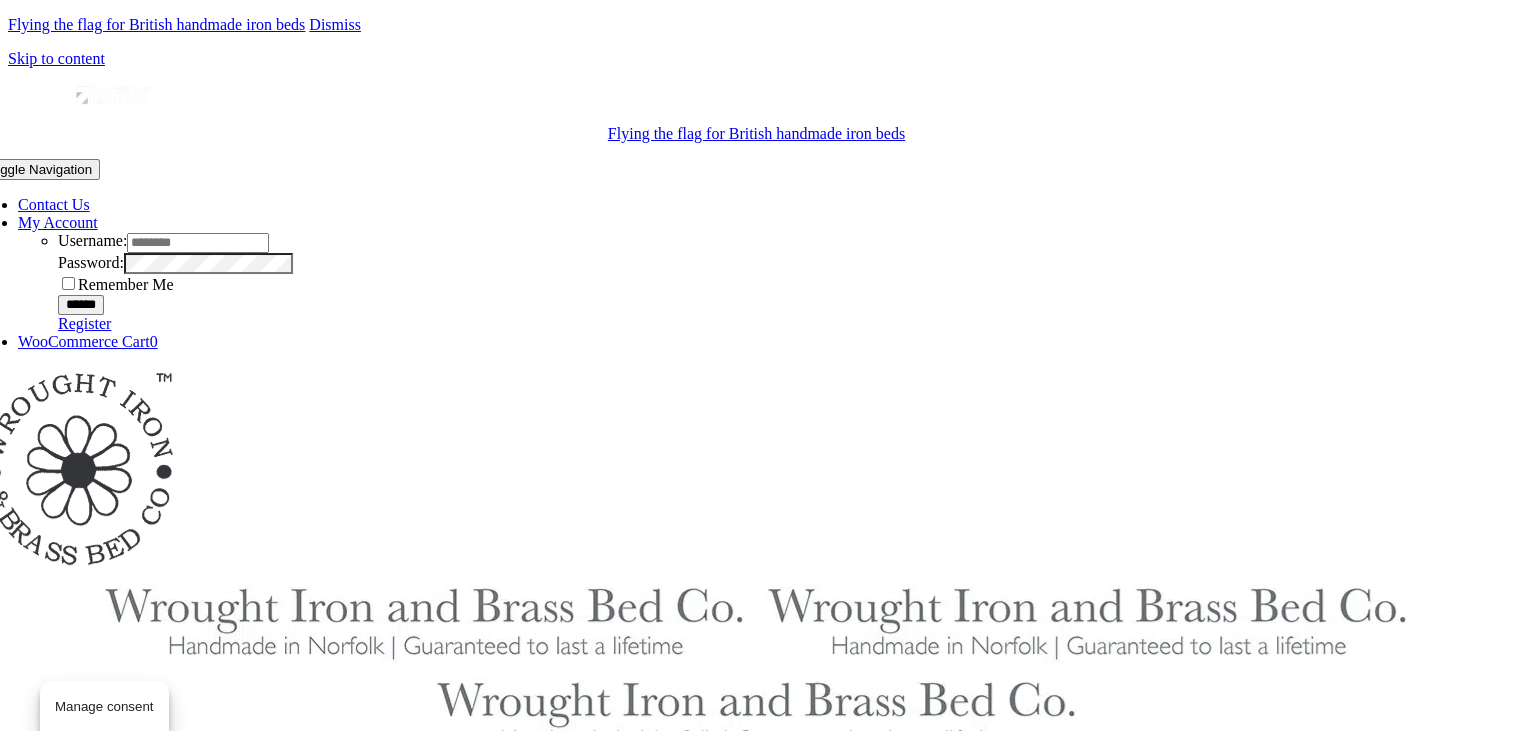 click on "Flying the flag for British handmade iron beds" at bounding box center (756, 133) 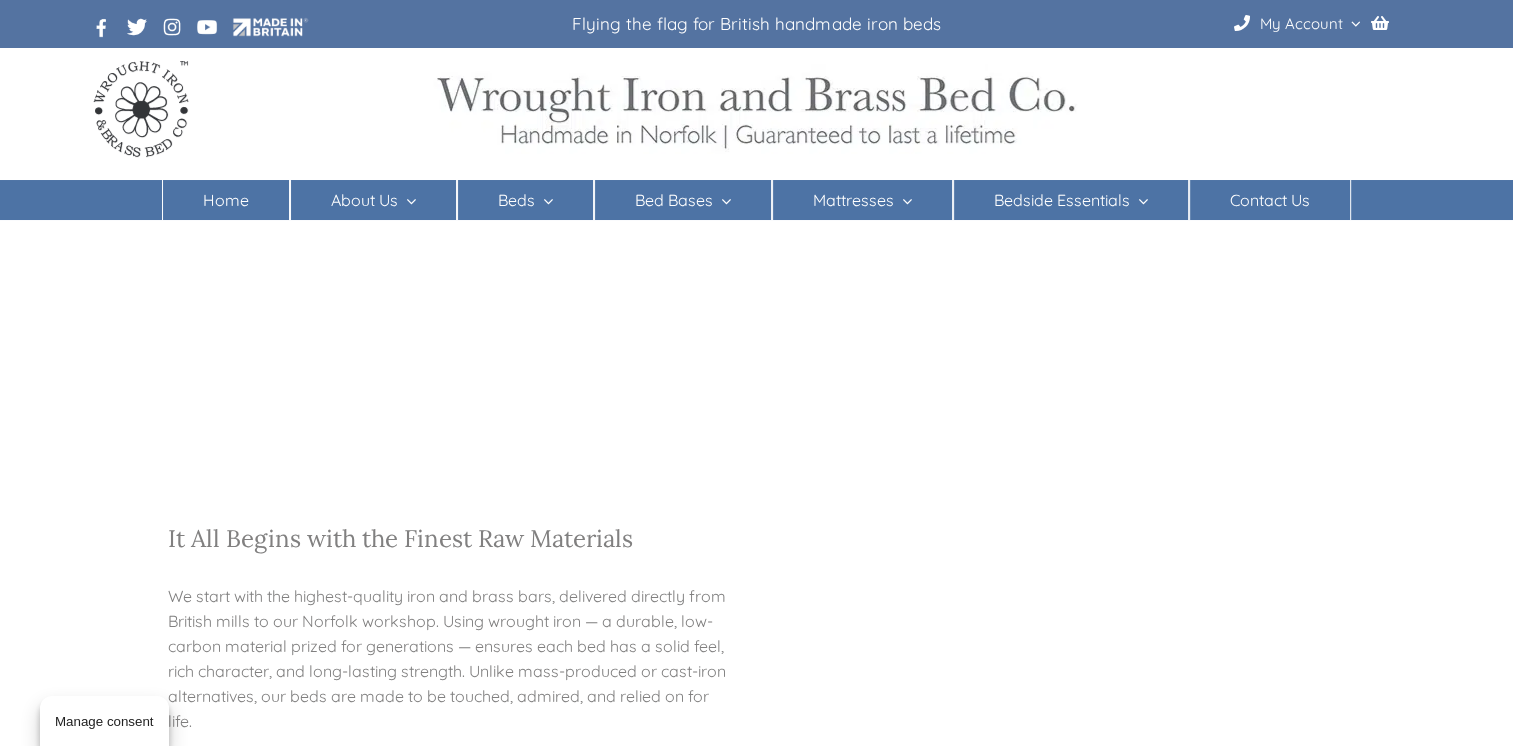 scroll, scrollTop: 0, scrollLeft: 0, axis: both 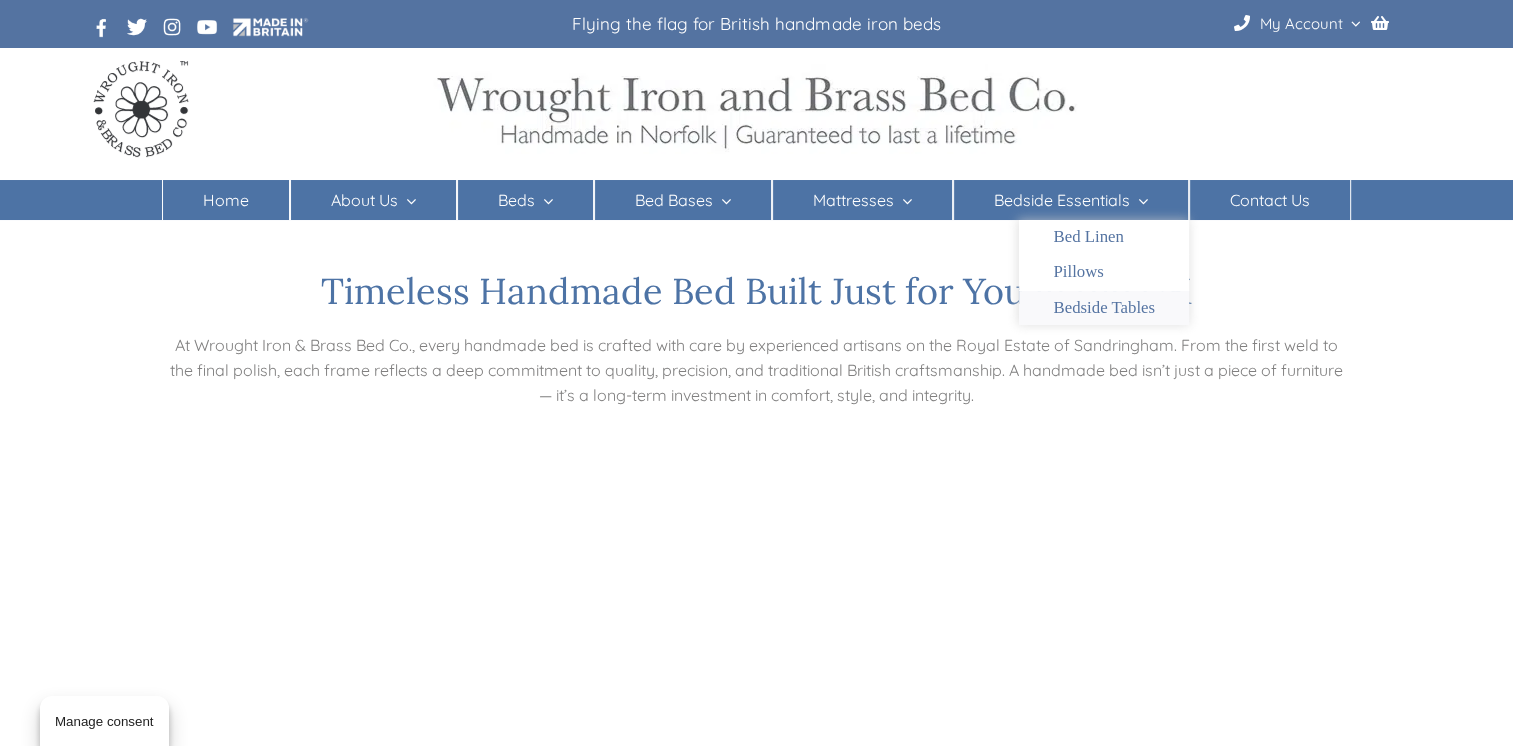 click on "Bedside Tables" at bounding box center (1104, 308) 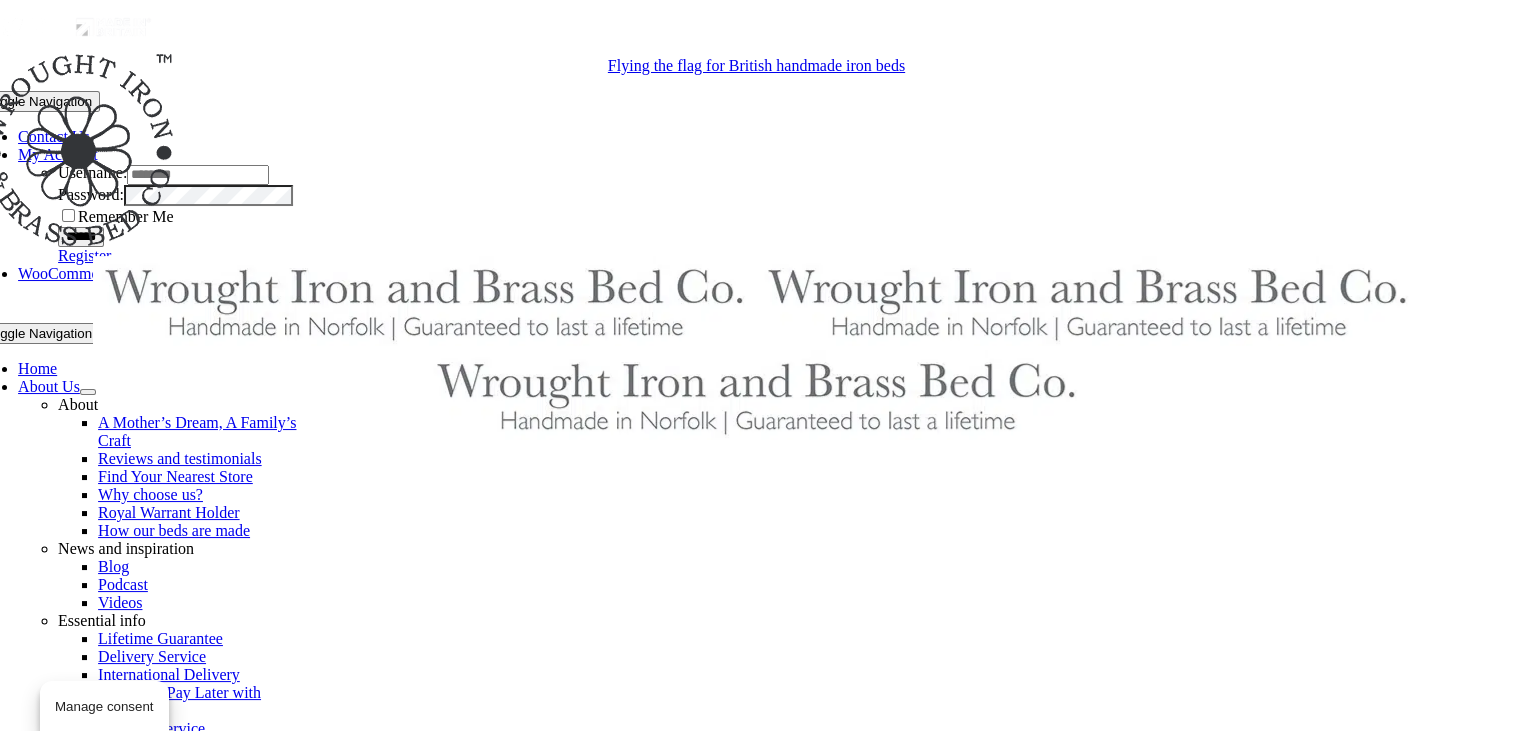 scroll, scrollTop: 0, scrollLeft: 0, axis: both 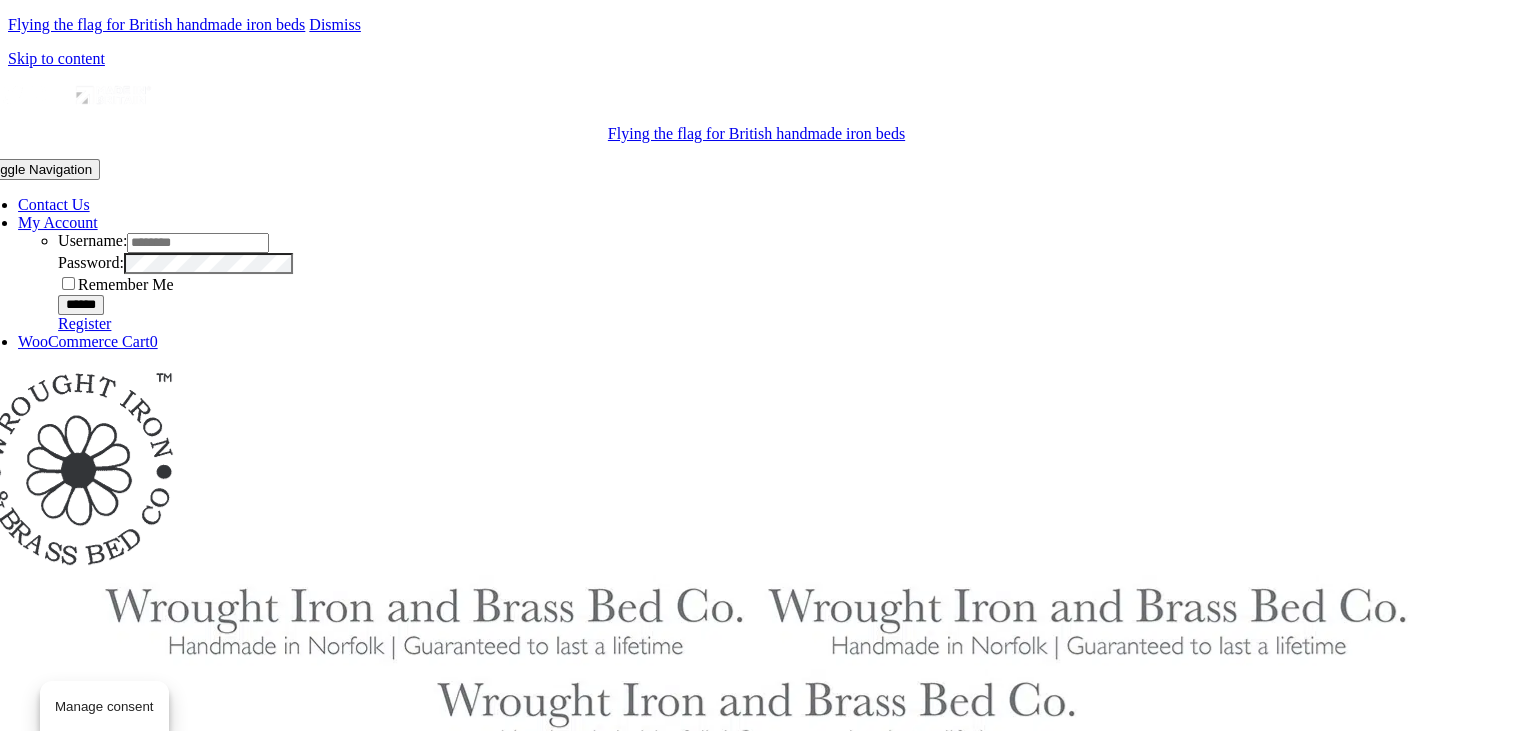 click on "Skip to content" at bounding box center [56, 58] 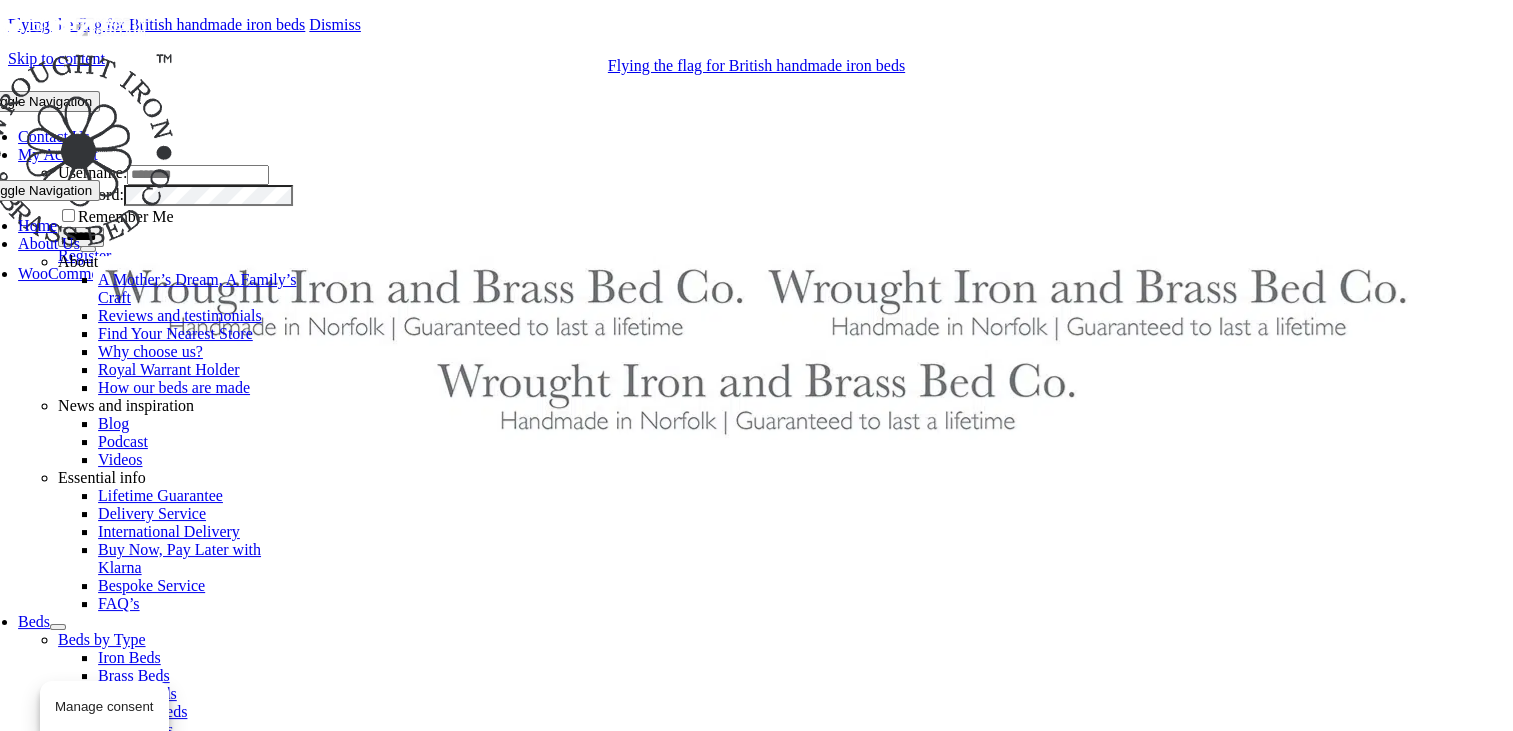 scroll, scrollTop: 4826, scrollLeft: 0, axis: vertical 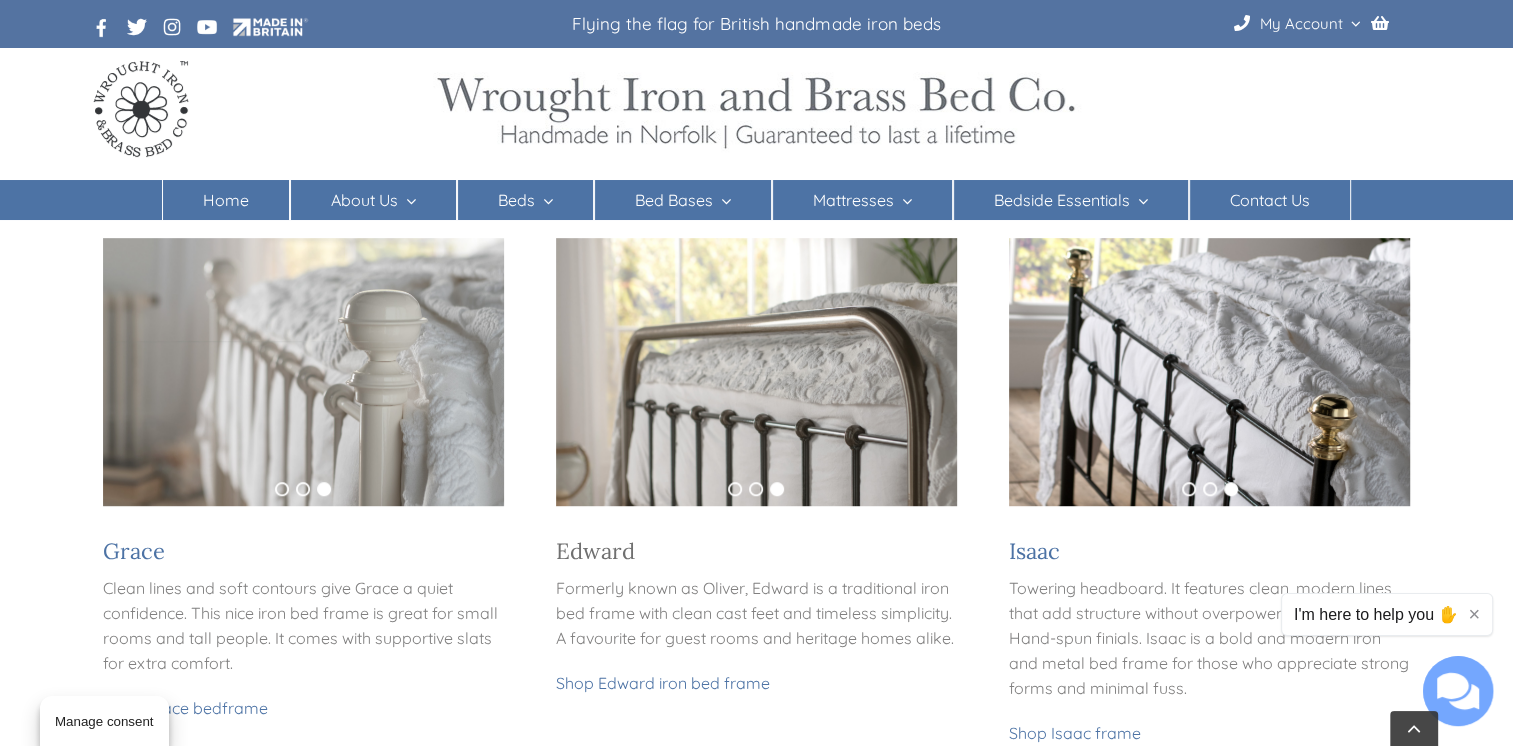 click on "Edward" at bounding box center [595, 551] 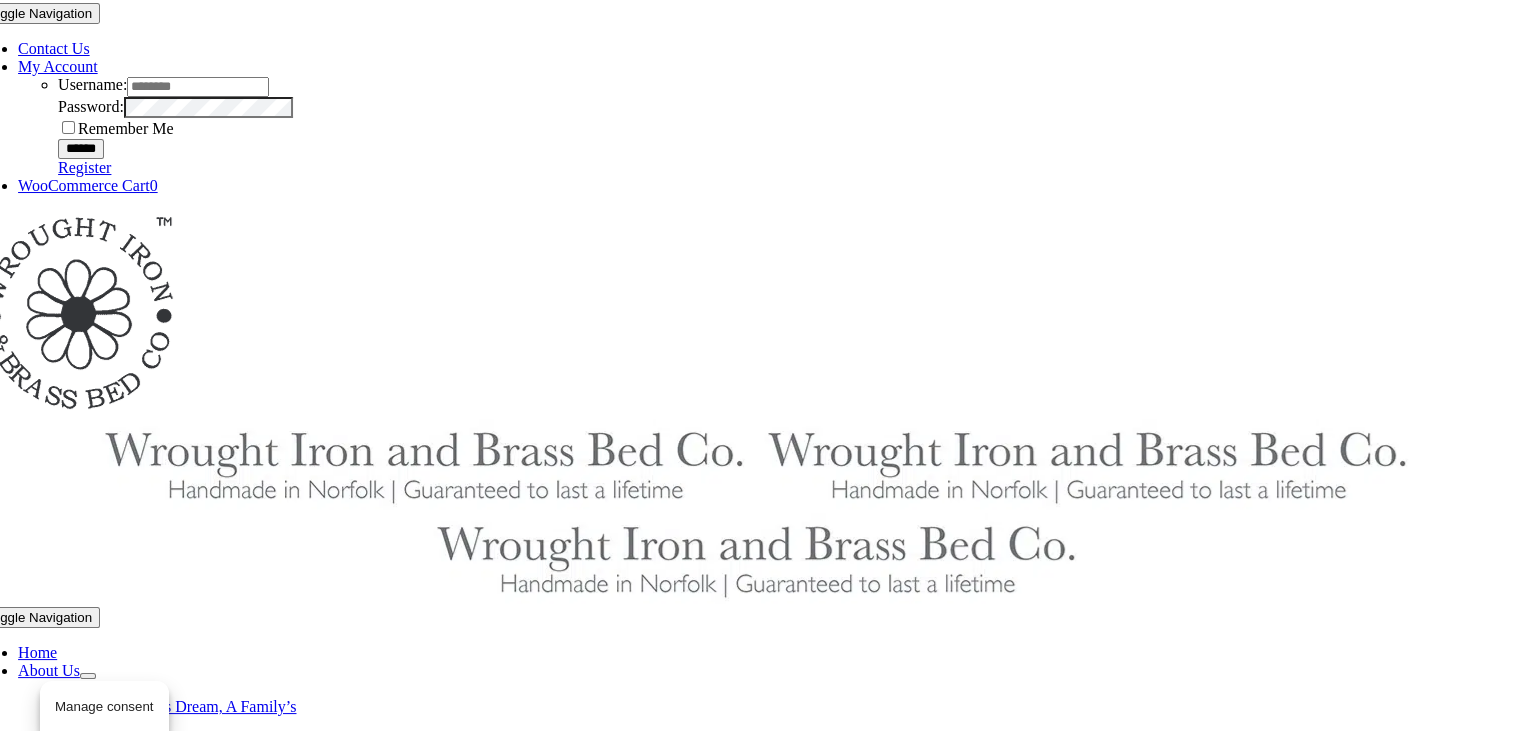scroll, scrollTop: 0, scrollLeft: 0, axis: both 